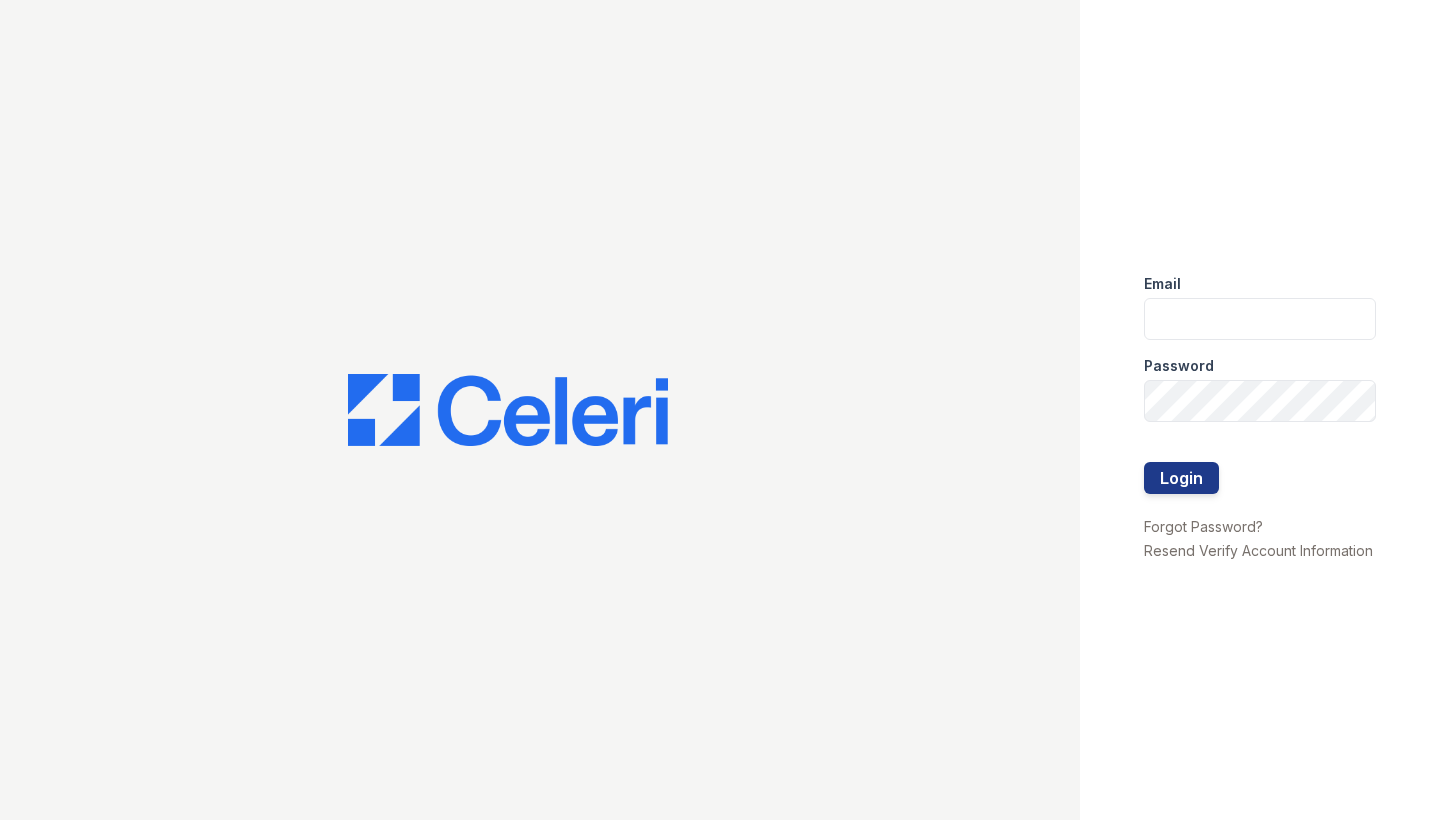 scroll, scrollTop: 0, scrollLeft: 0, axis: both 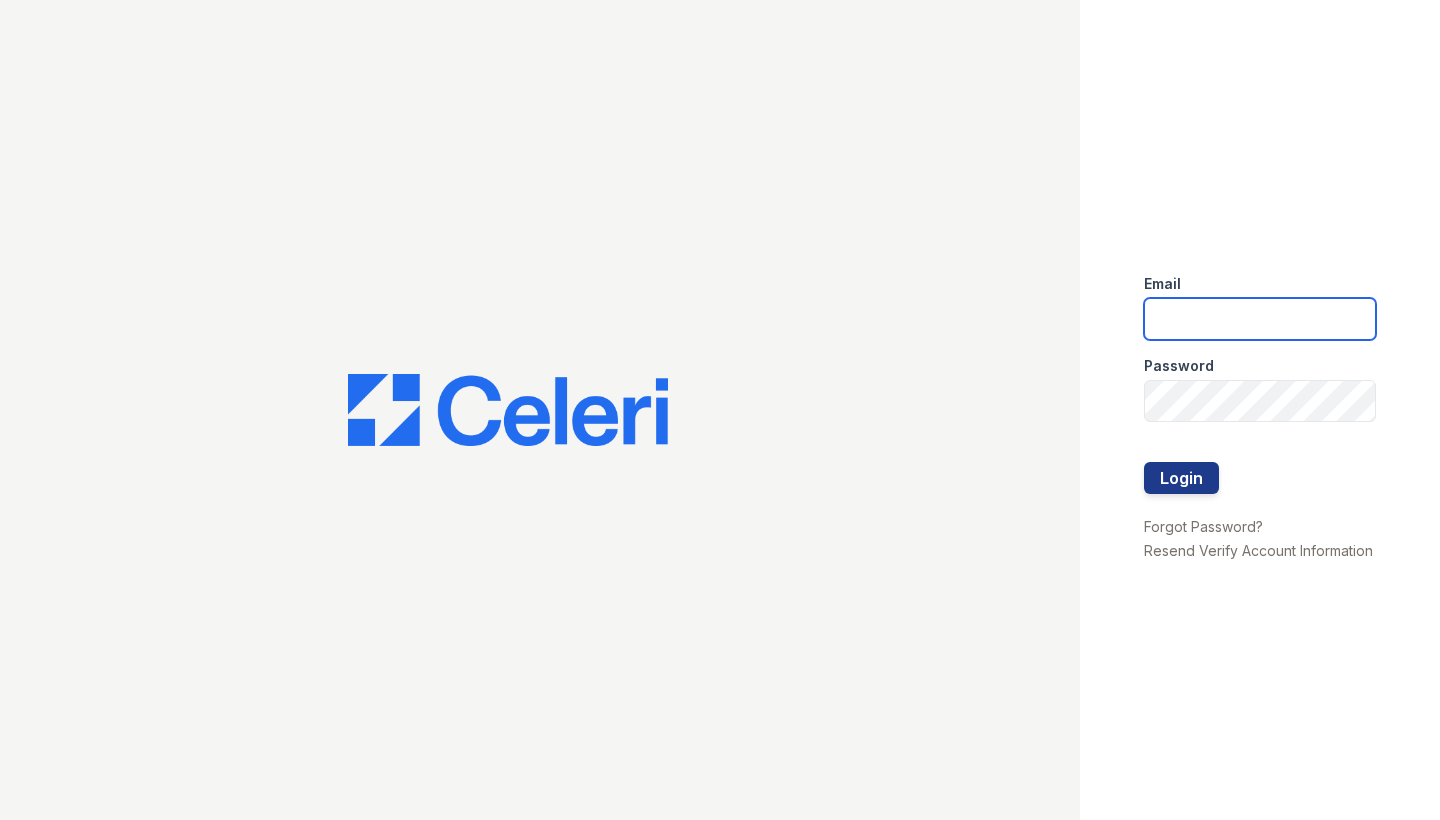 type on "arrivelex@trinity-pm.com" 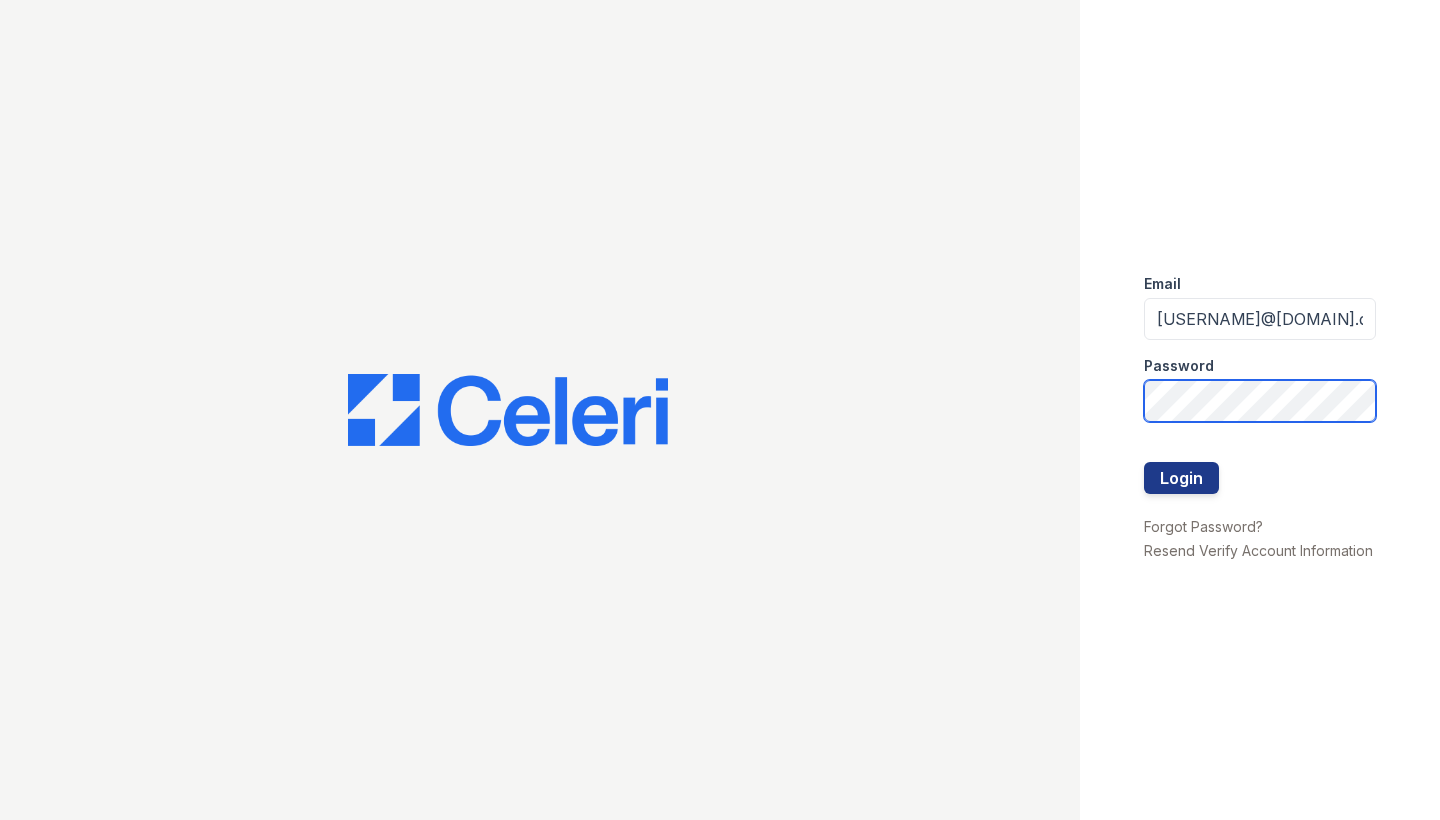 click on "Login" at bounding box center [1181, 478] 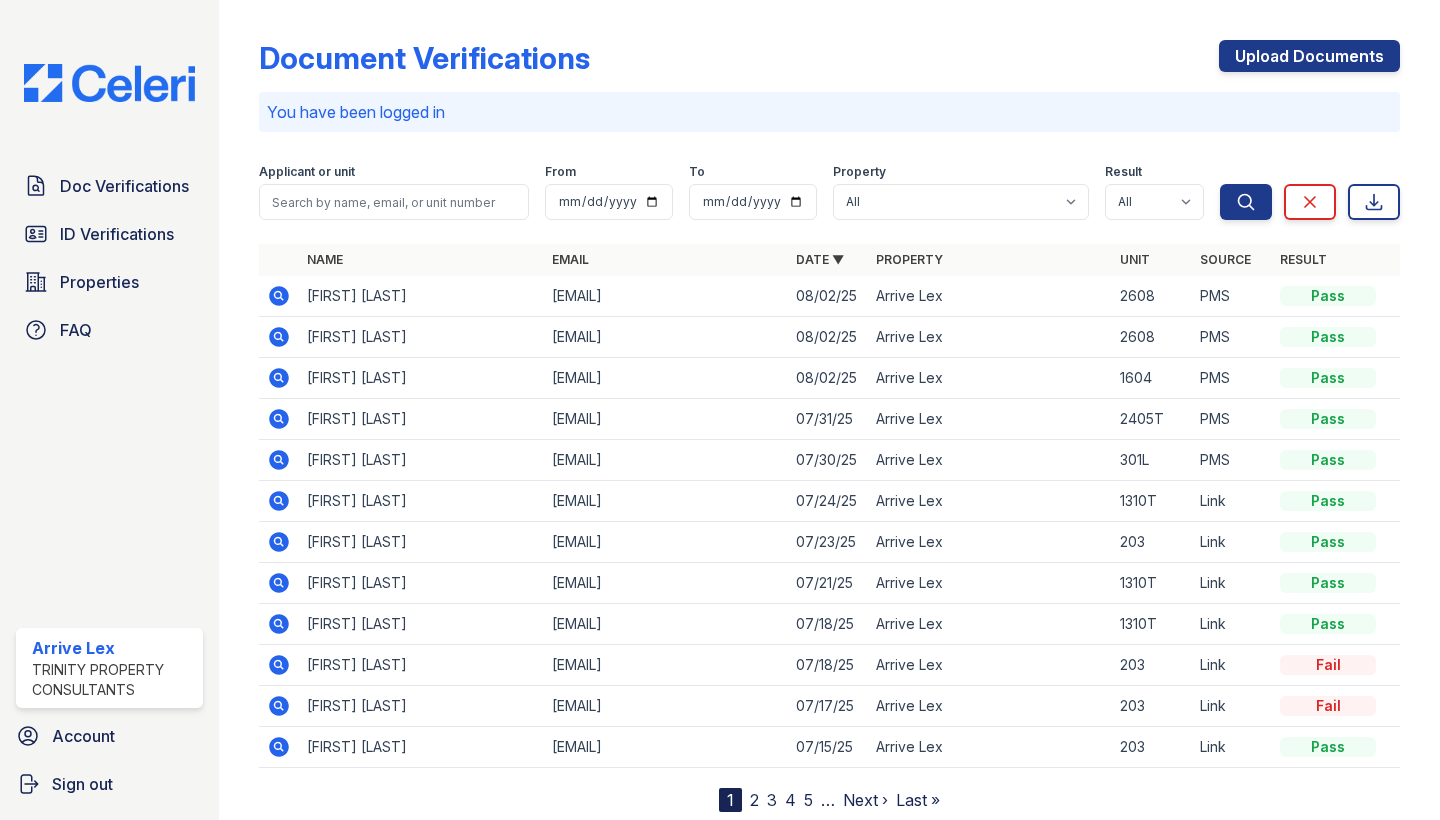 scroll, scrollTop: 0, scrollLeft: 0, axis: both 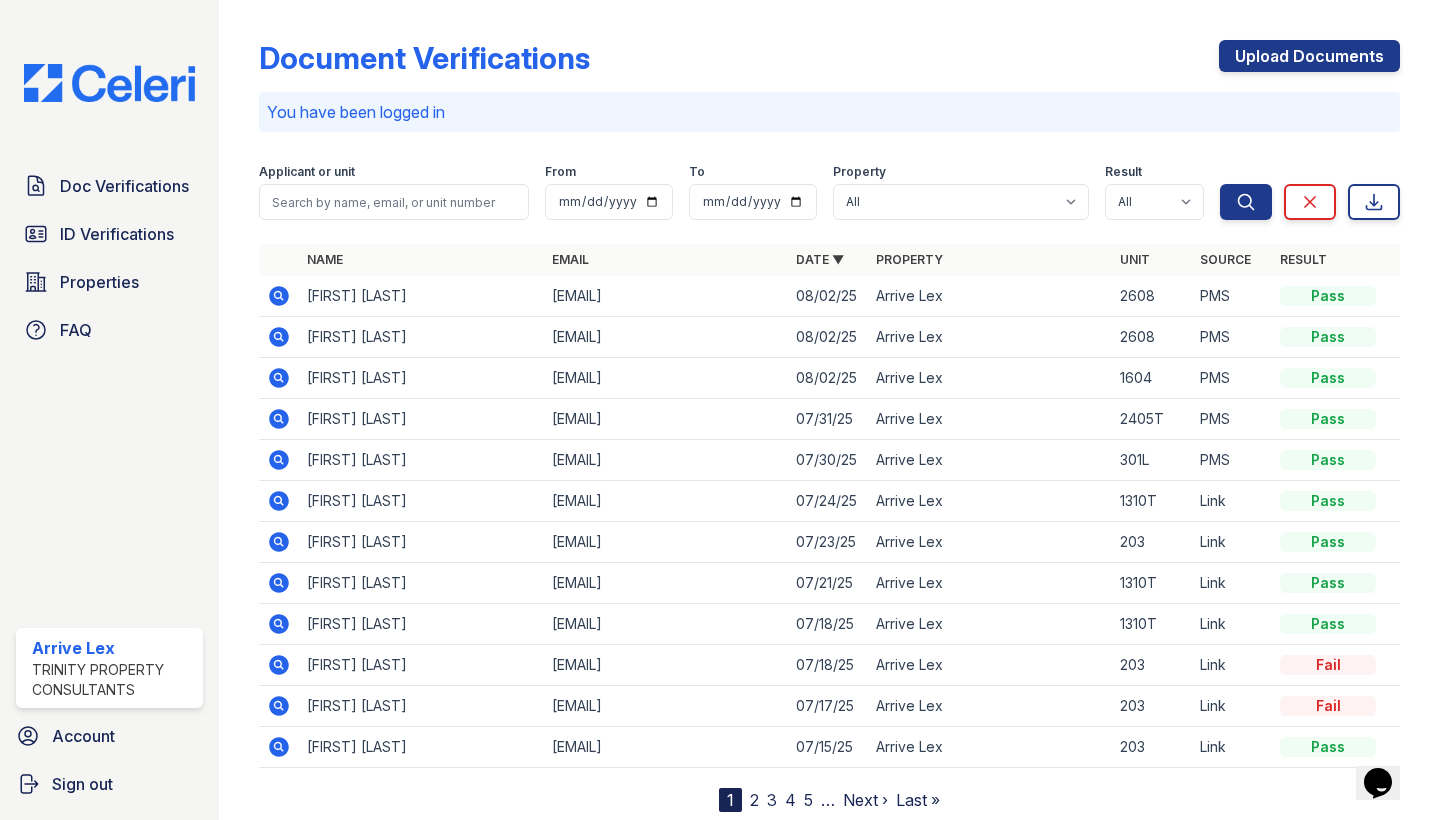 click 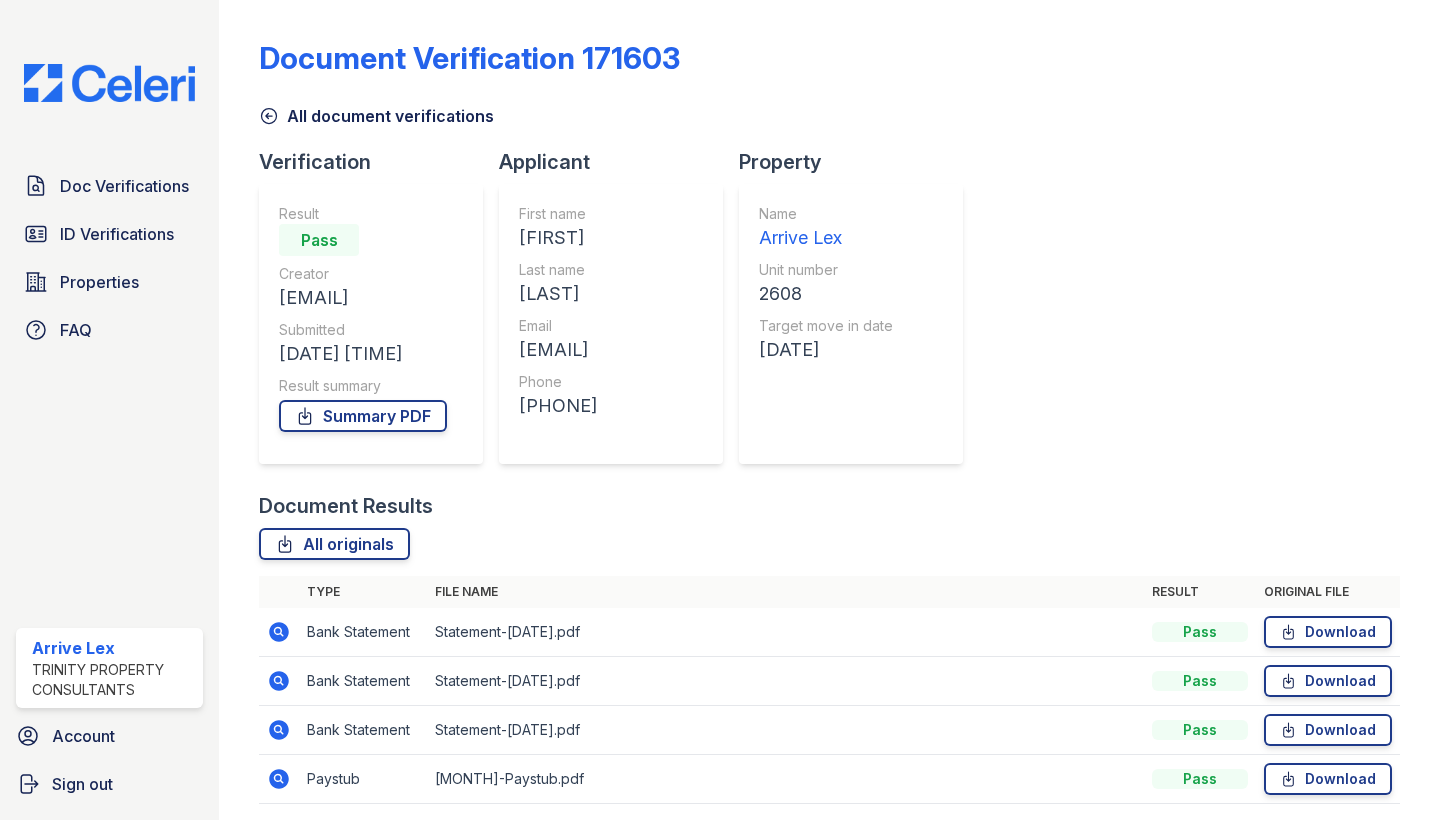 scroll, scrollTop: 0, scrollLeft: 0, axis: both 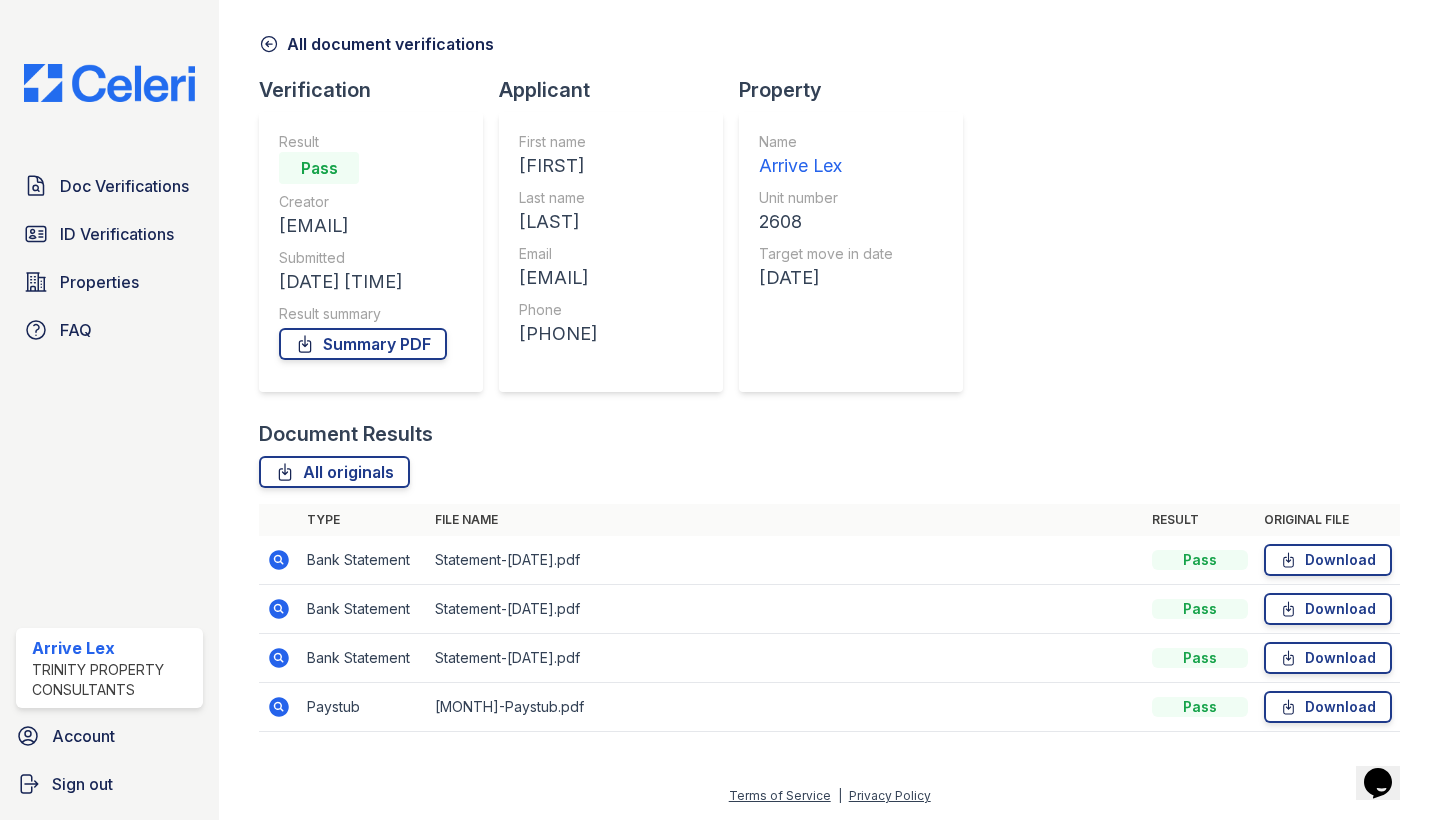 click 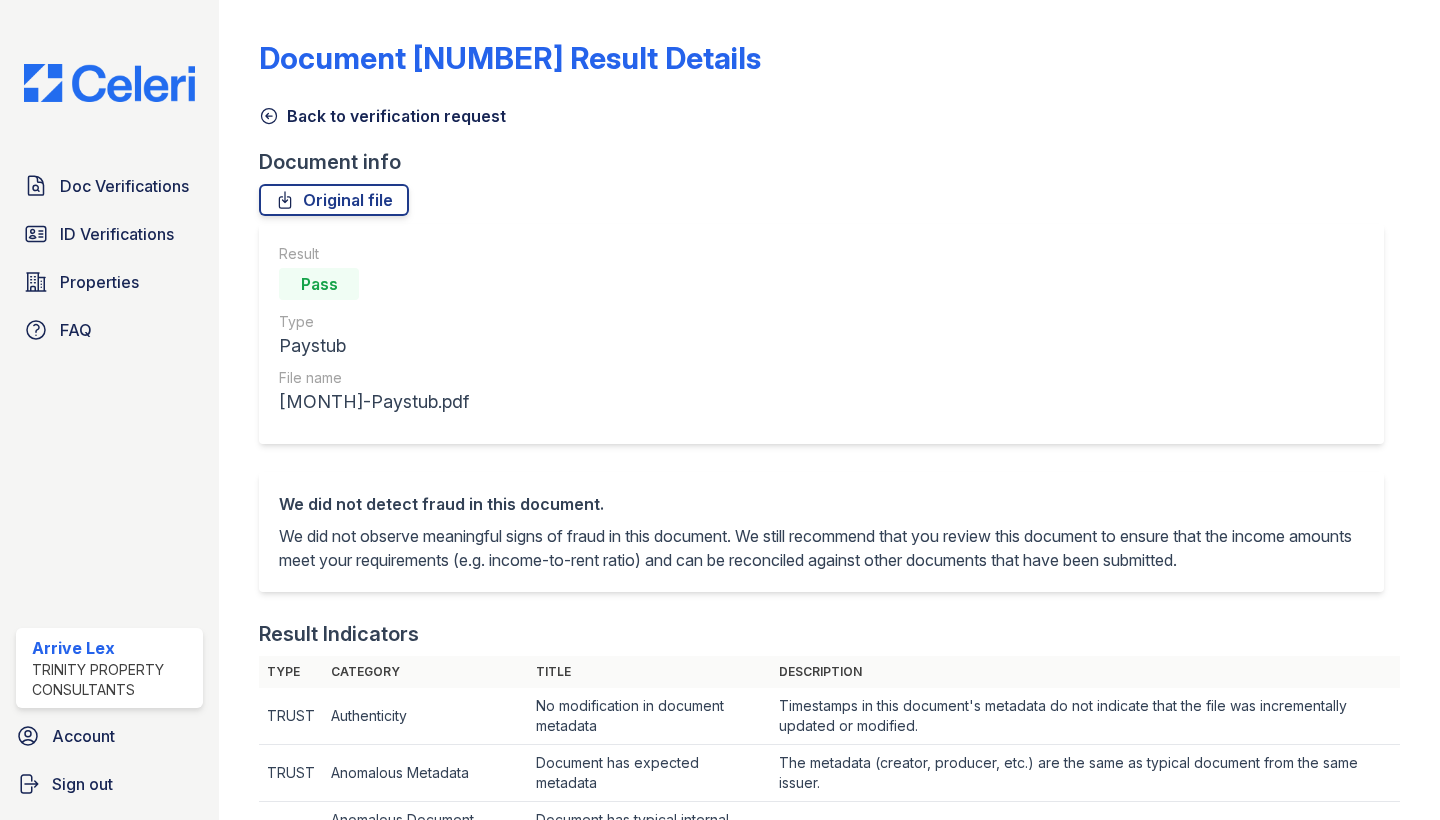 scroll, scrollTop: 0, scrollLeft: 0, axis: both 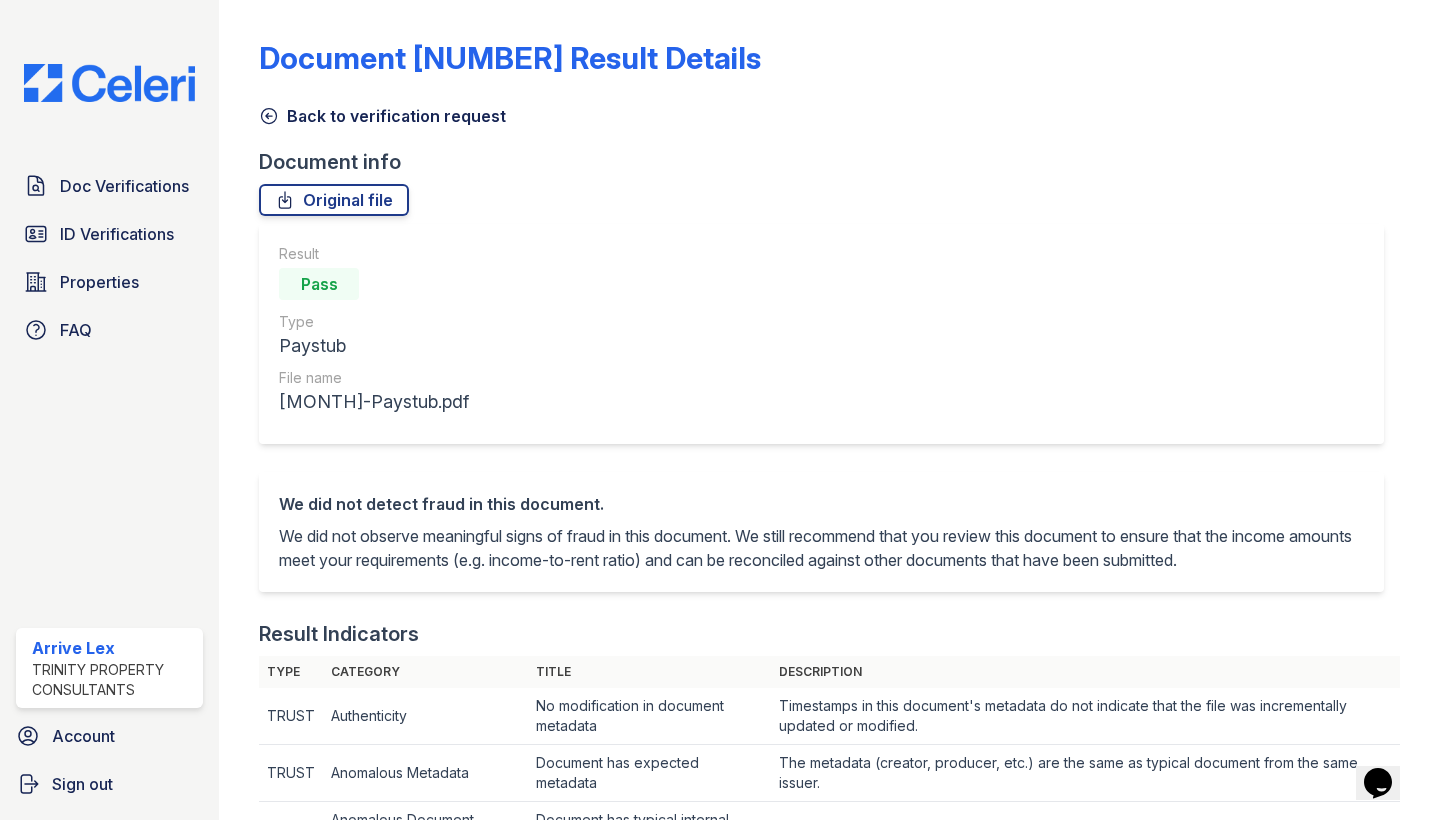 click on "Back to verification request" at bounding box center (829, 110) 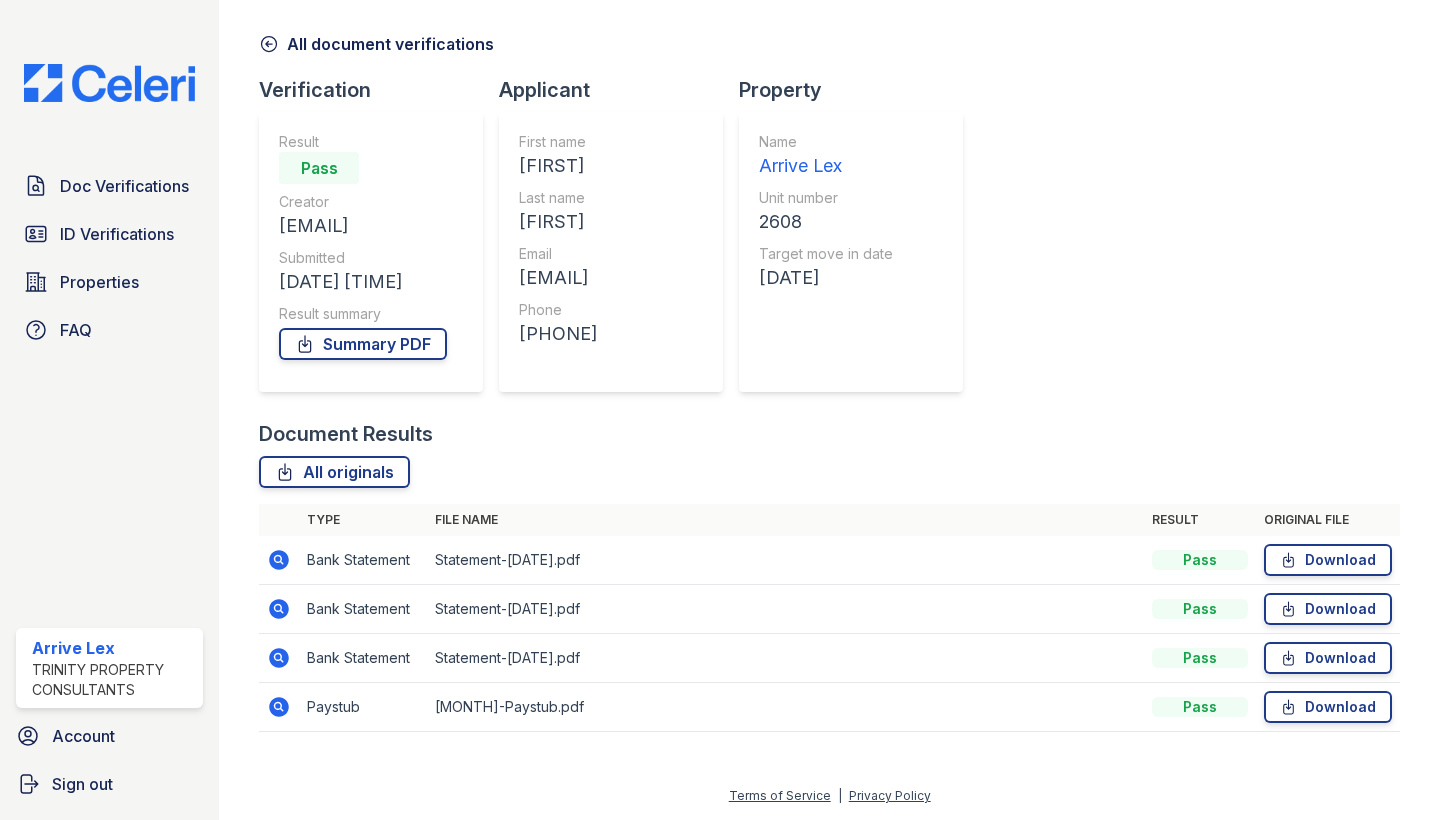 scroll, scrollTop: 72, scrollLeft: 0, axis: vertical 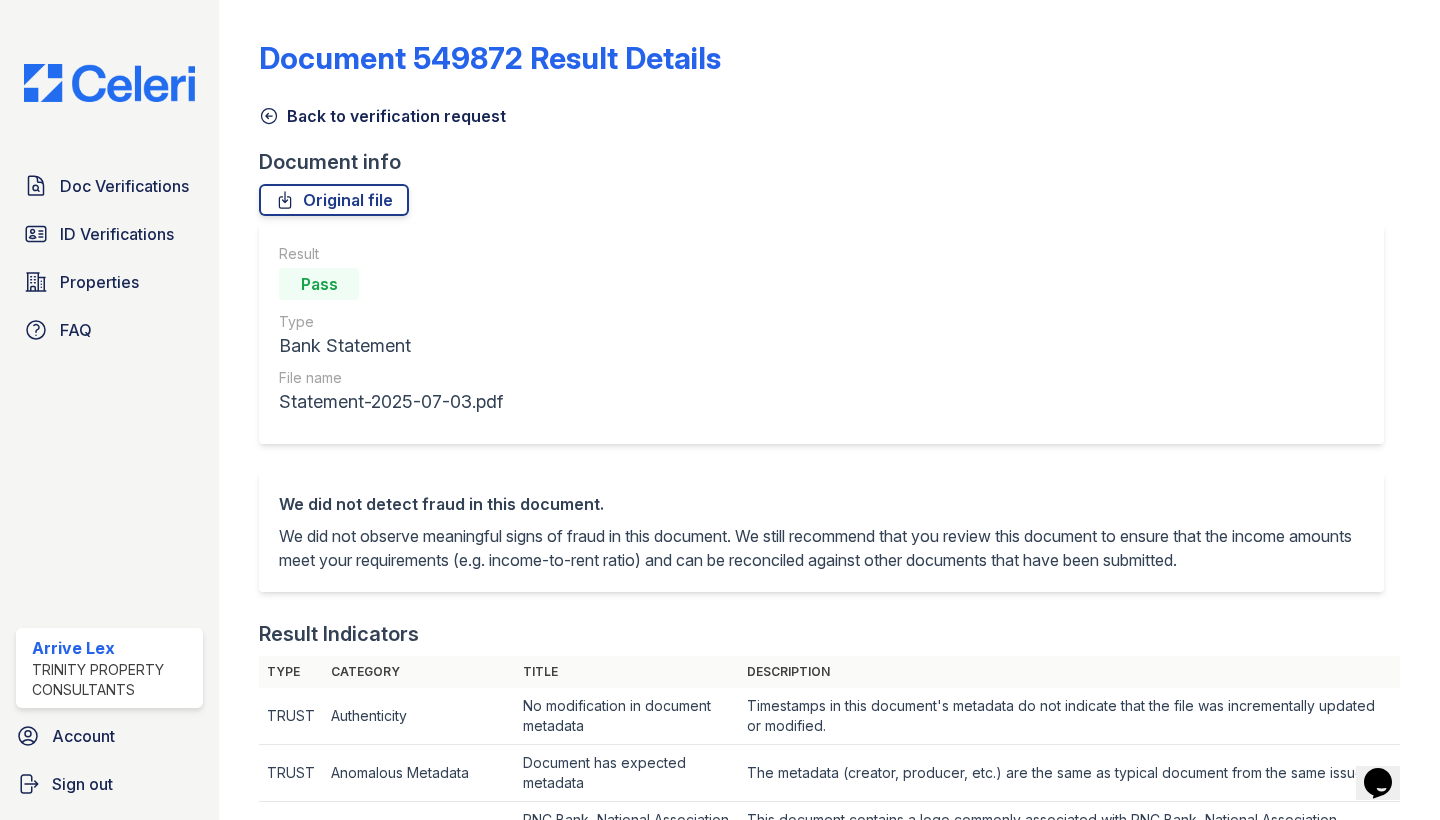 click on "Back to verification request" at bounding box center (382, 116) 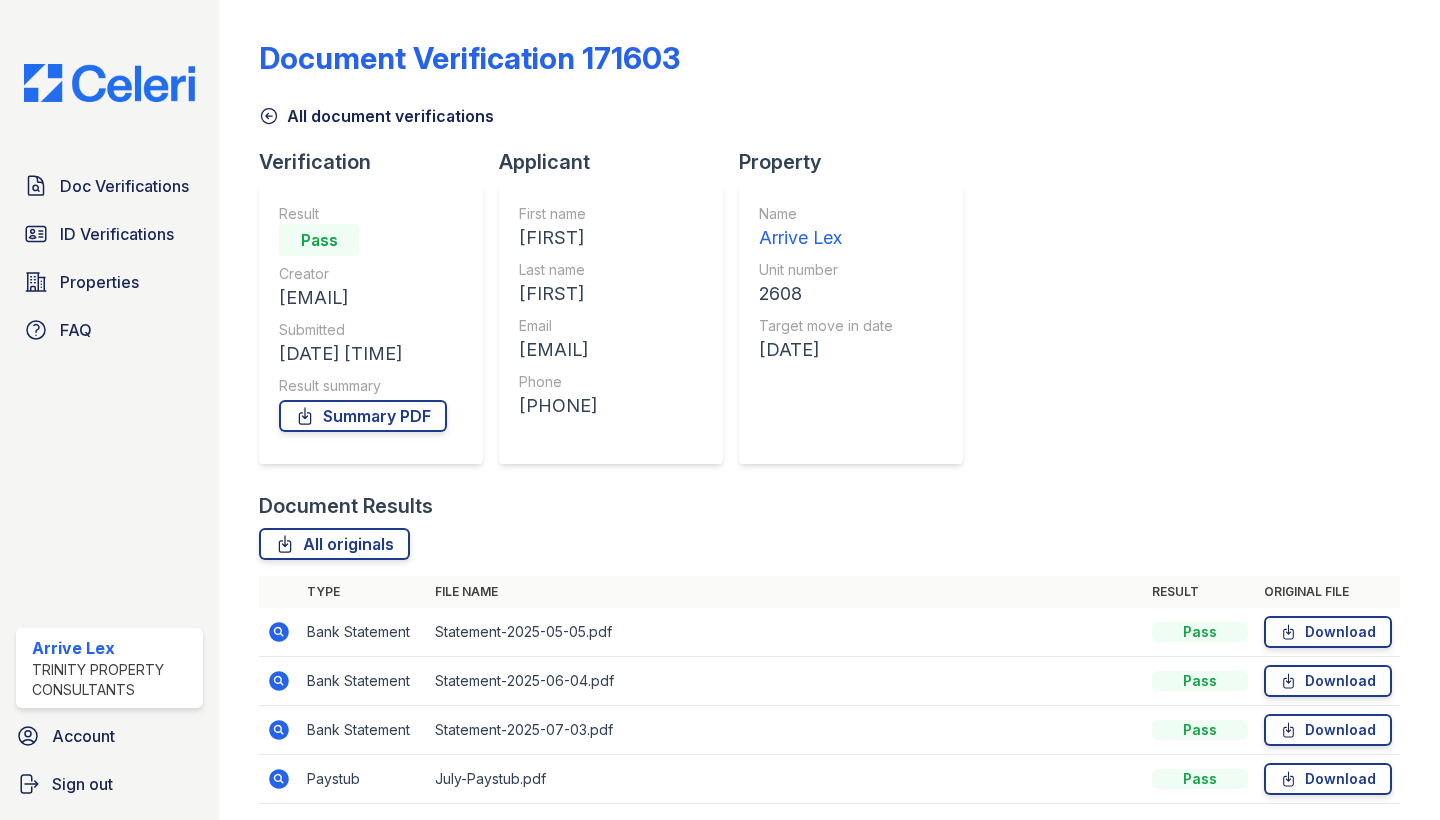 click 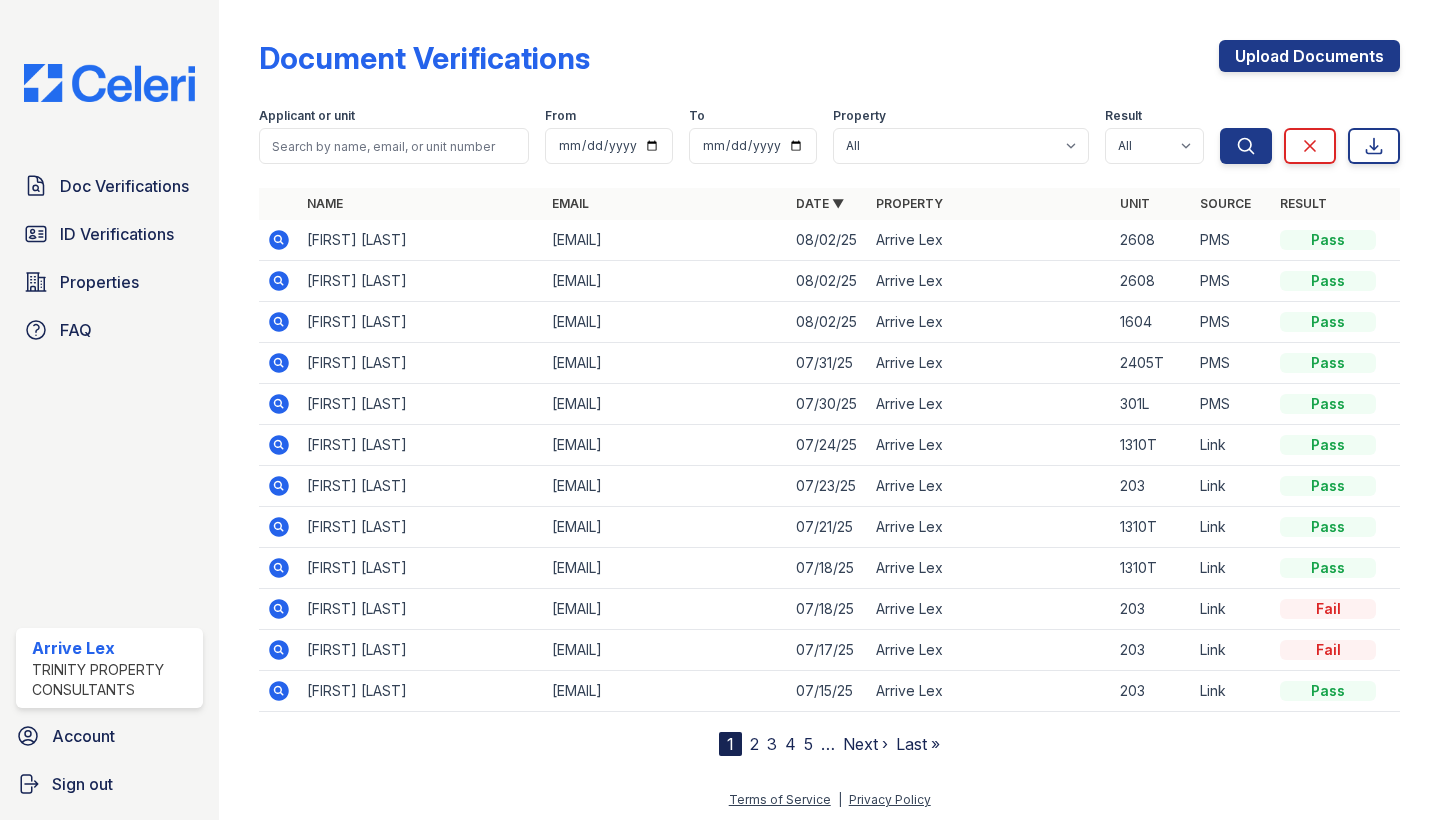 click 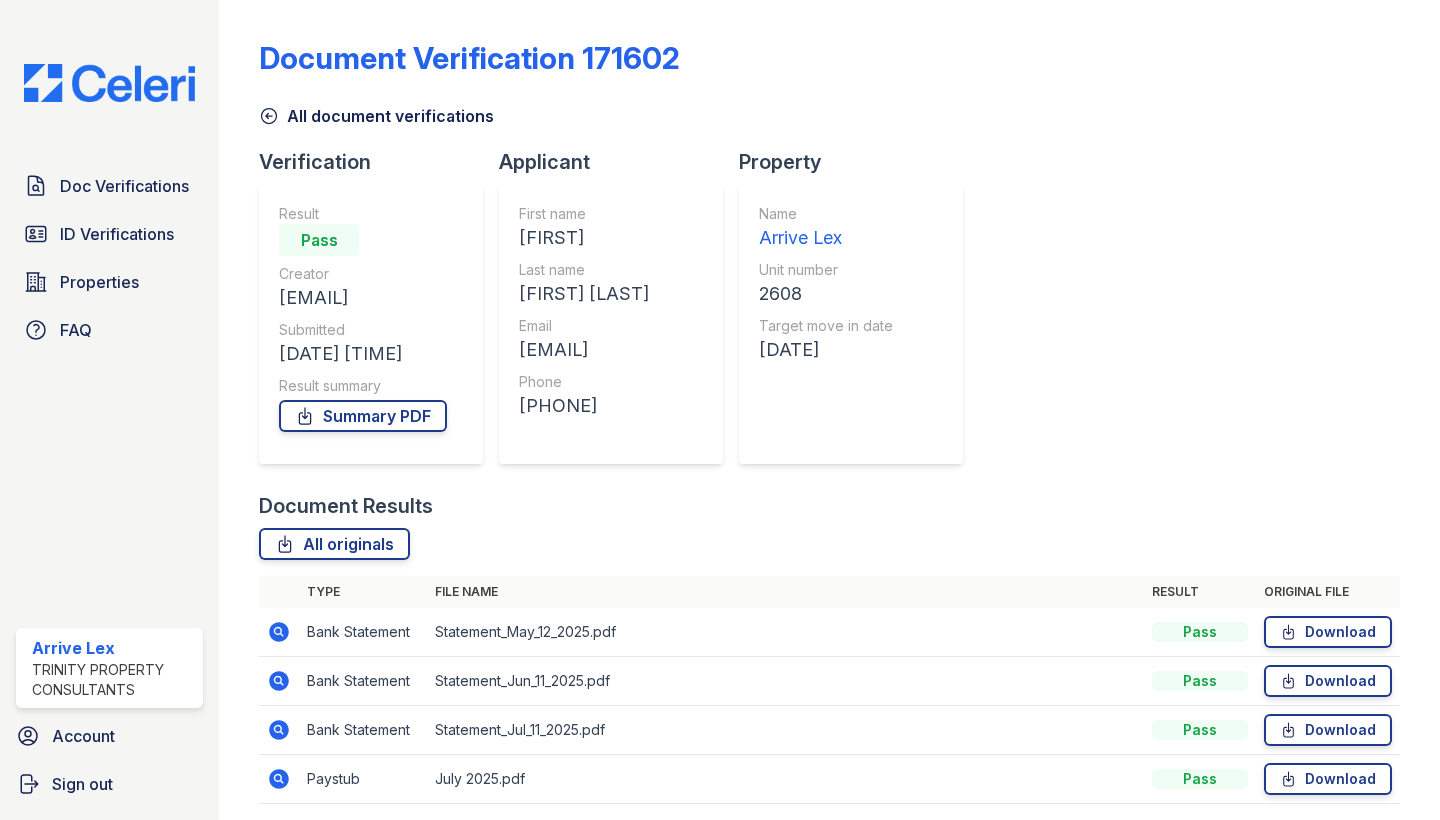 scroll, scrollTop: 0, scrollLeft: 0, axis: both 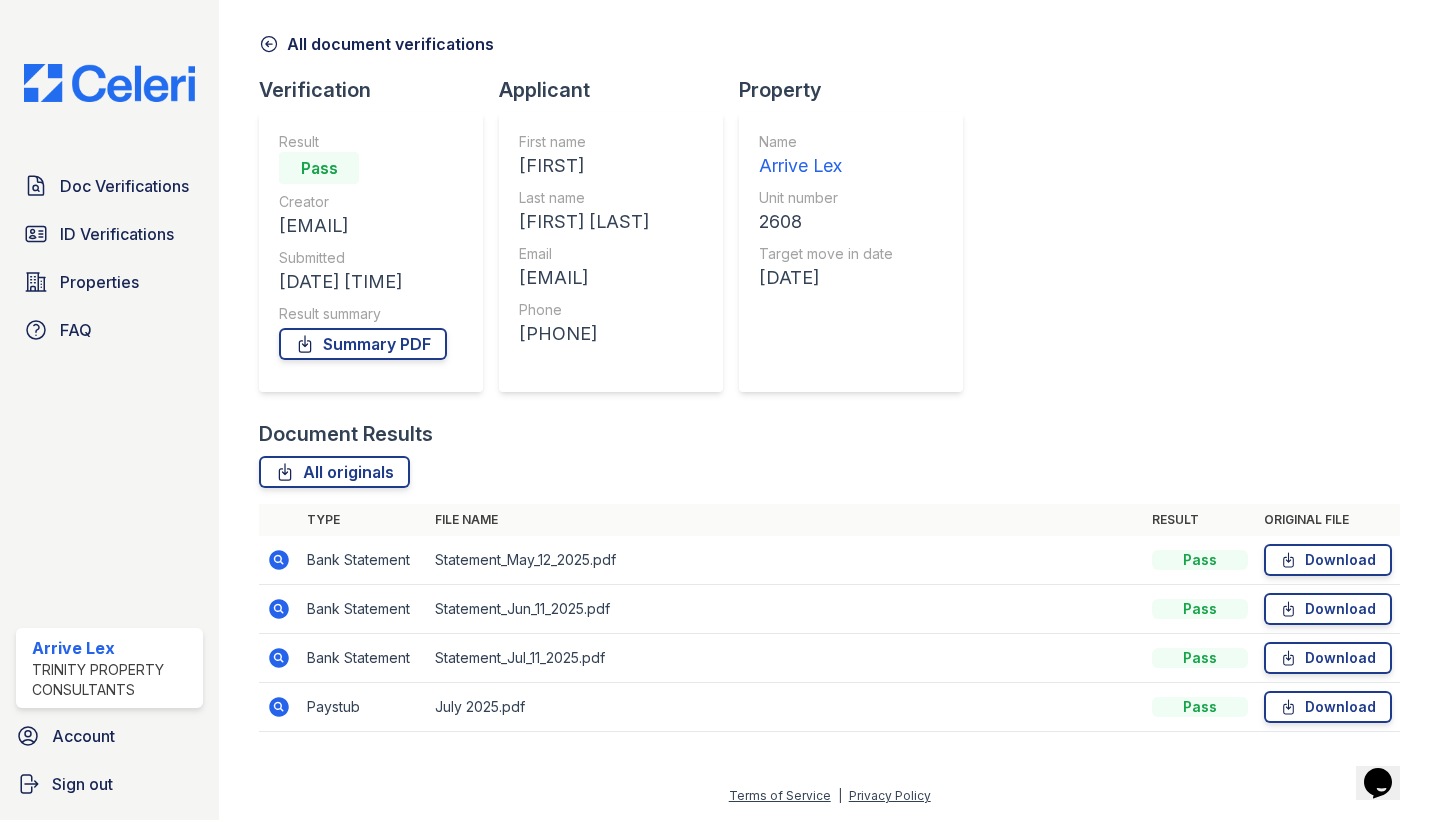 click 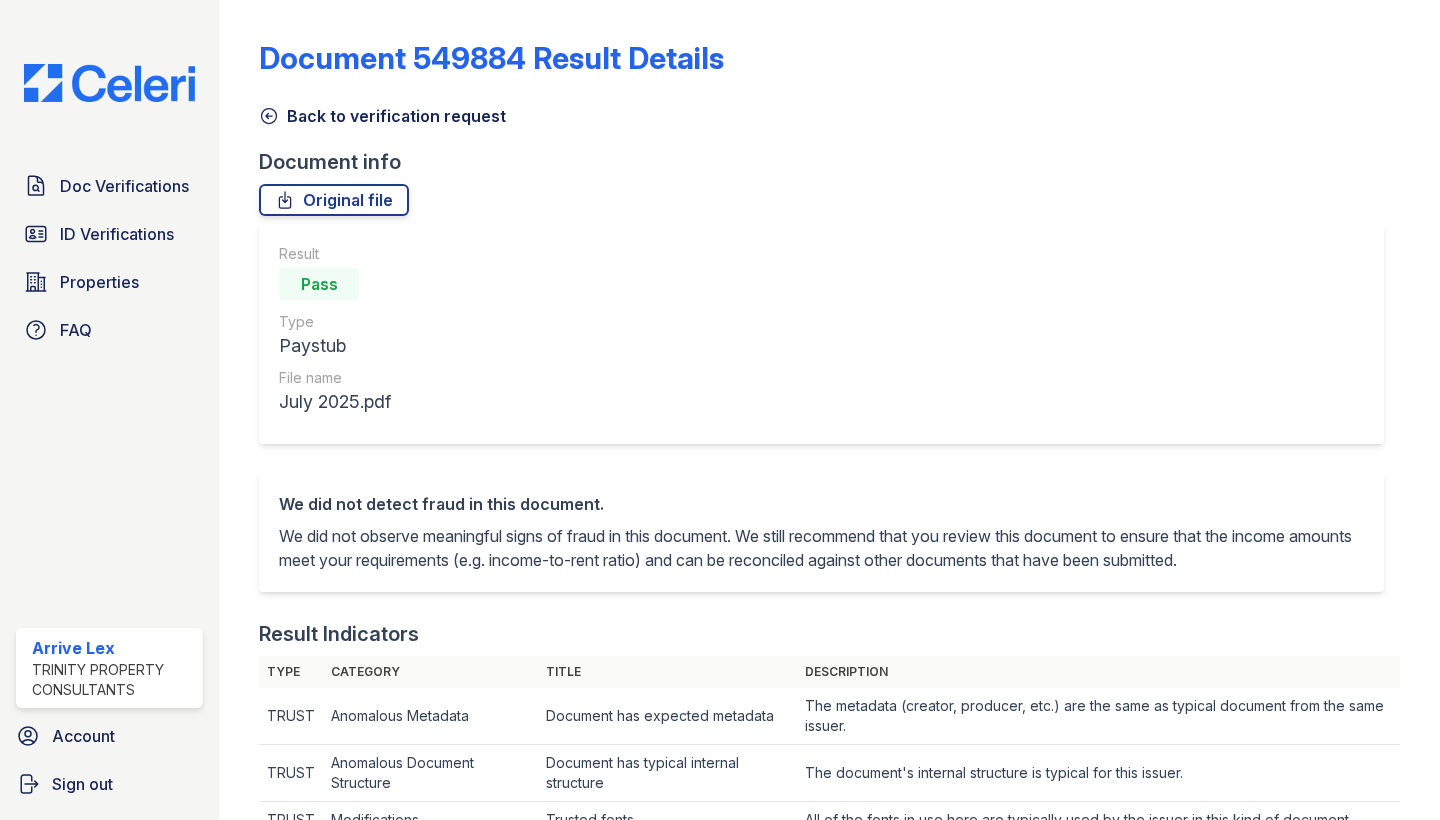 scroll, scrollTop: 0, scrollLeft: 0, axis: both 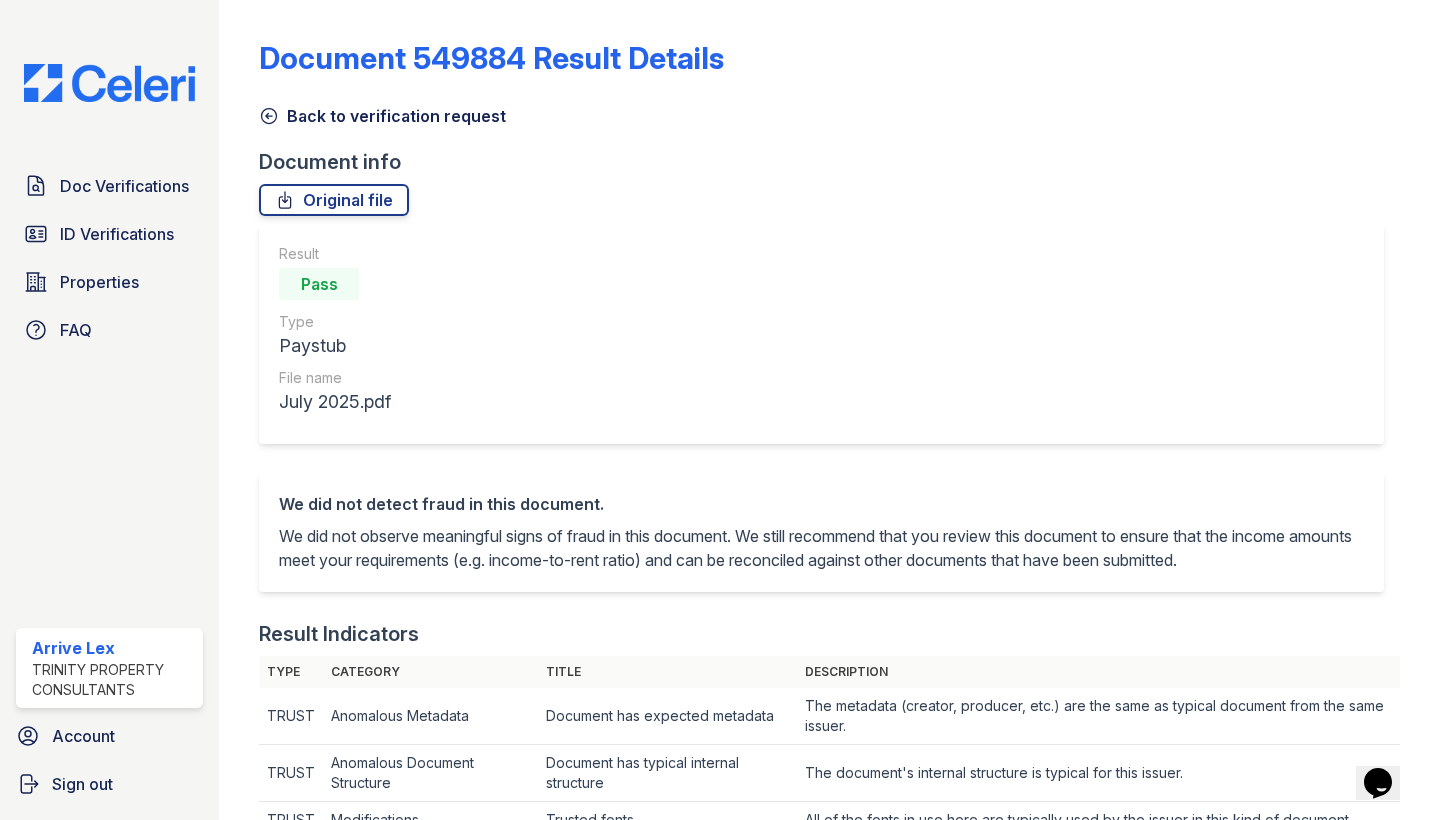click on "Back to verification request" at bounding box center (382, 116) 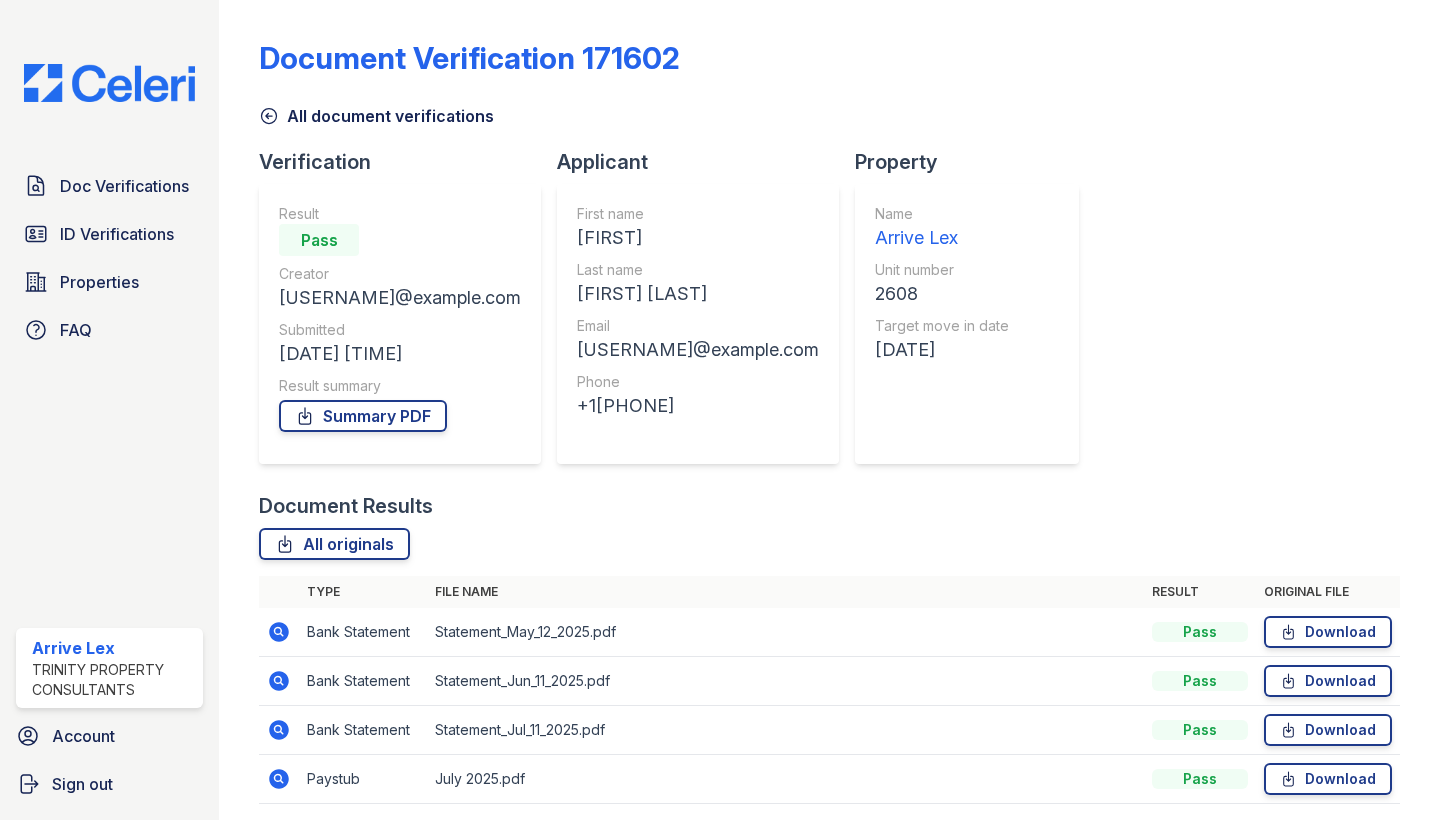 click 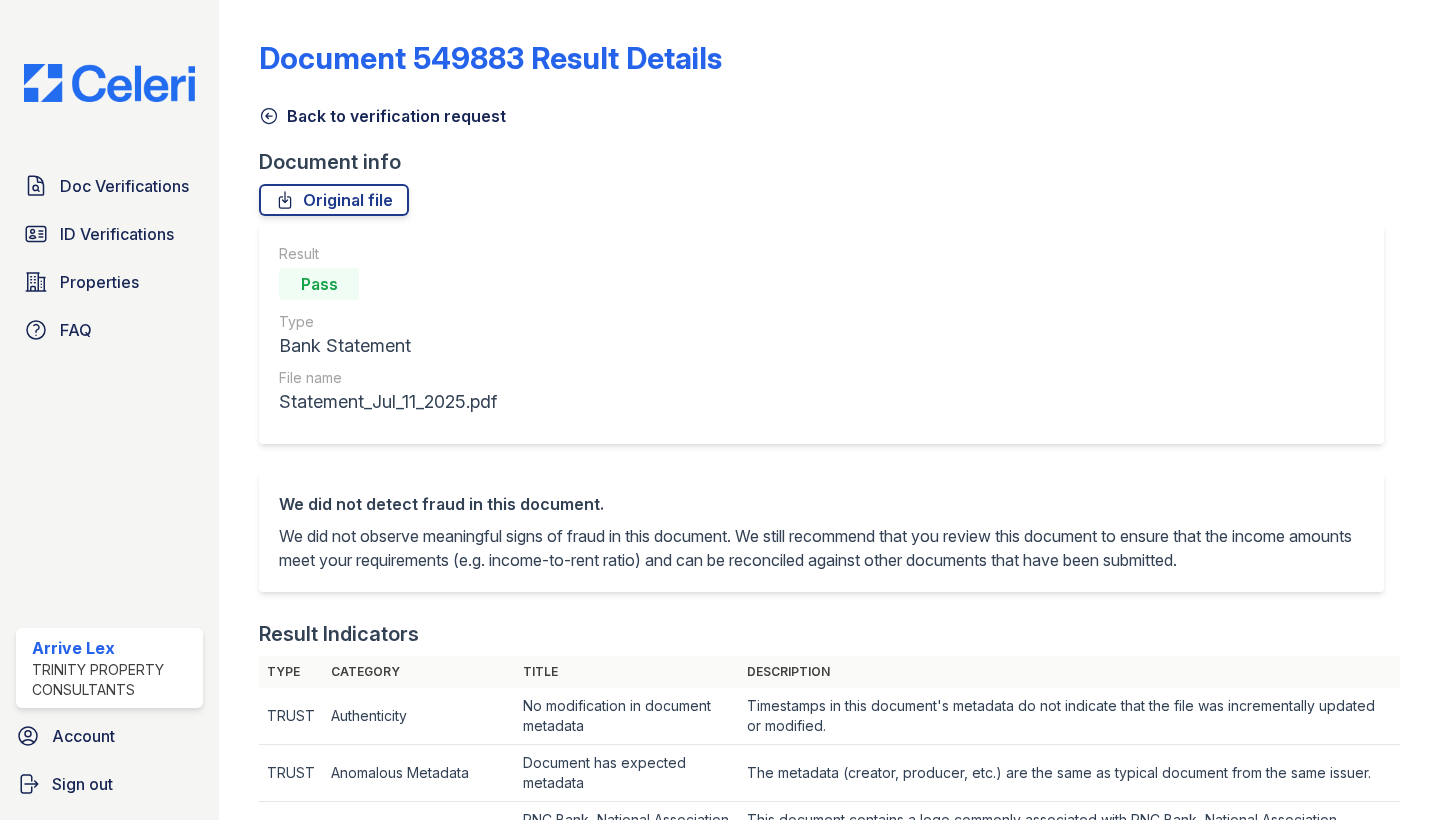 scroll, scrollTop: 0, scrollLeft: 0, axis: both 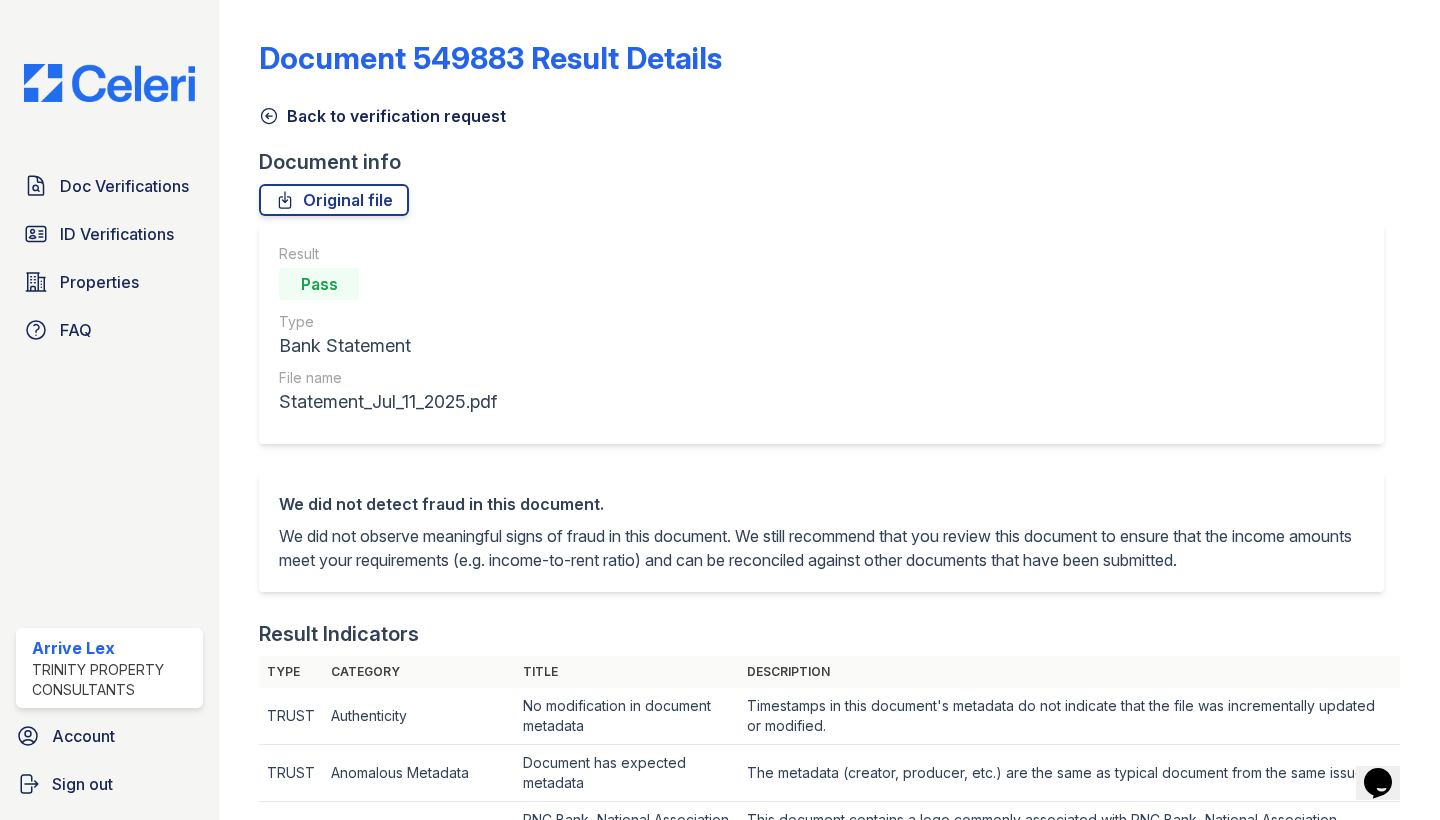 click 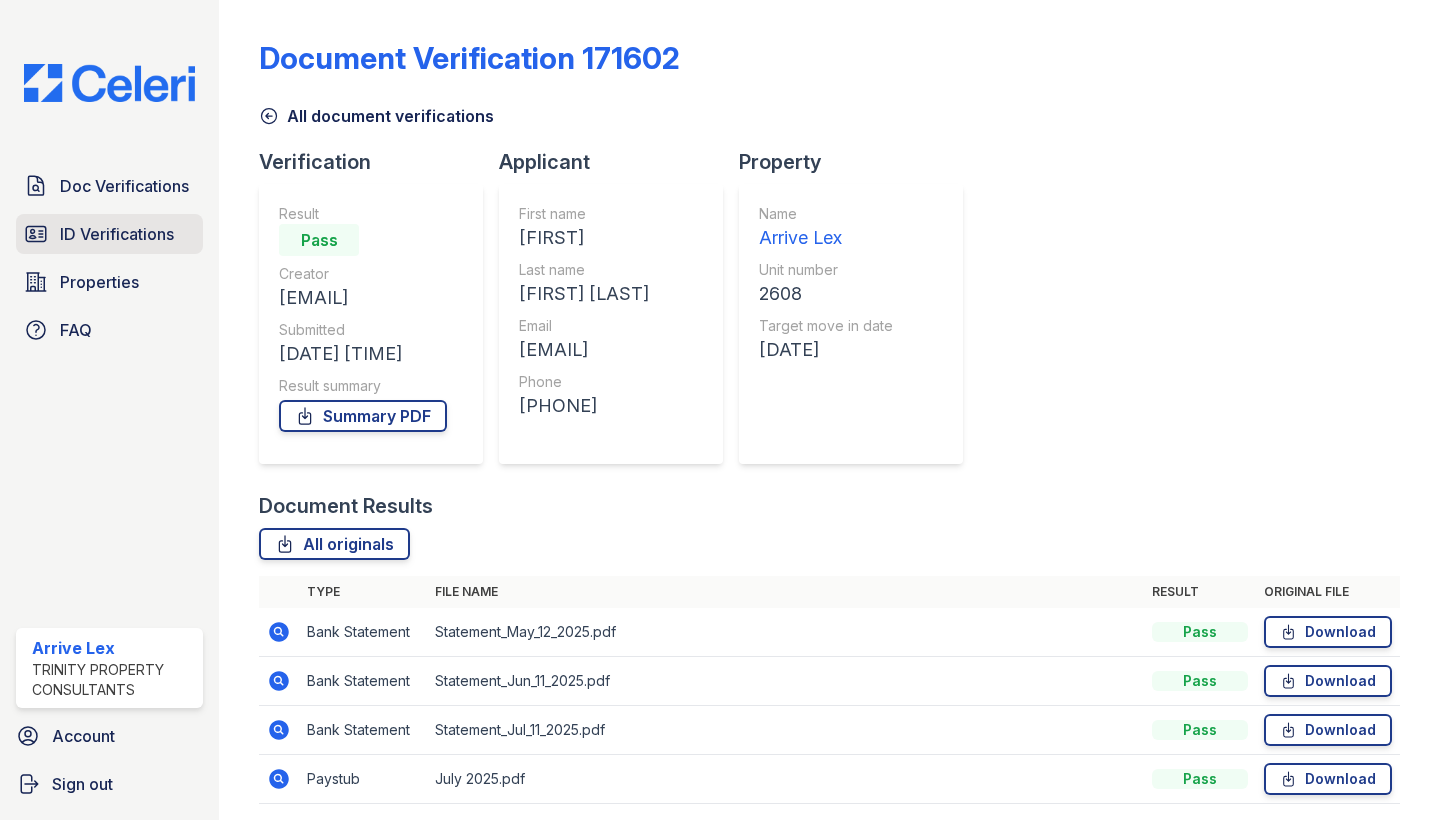 click on "ID Verifications" at bounding box center [117, 234] 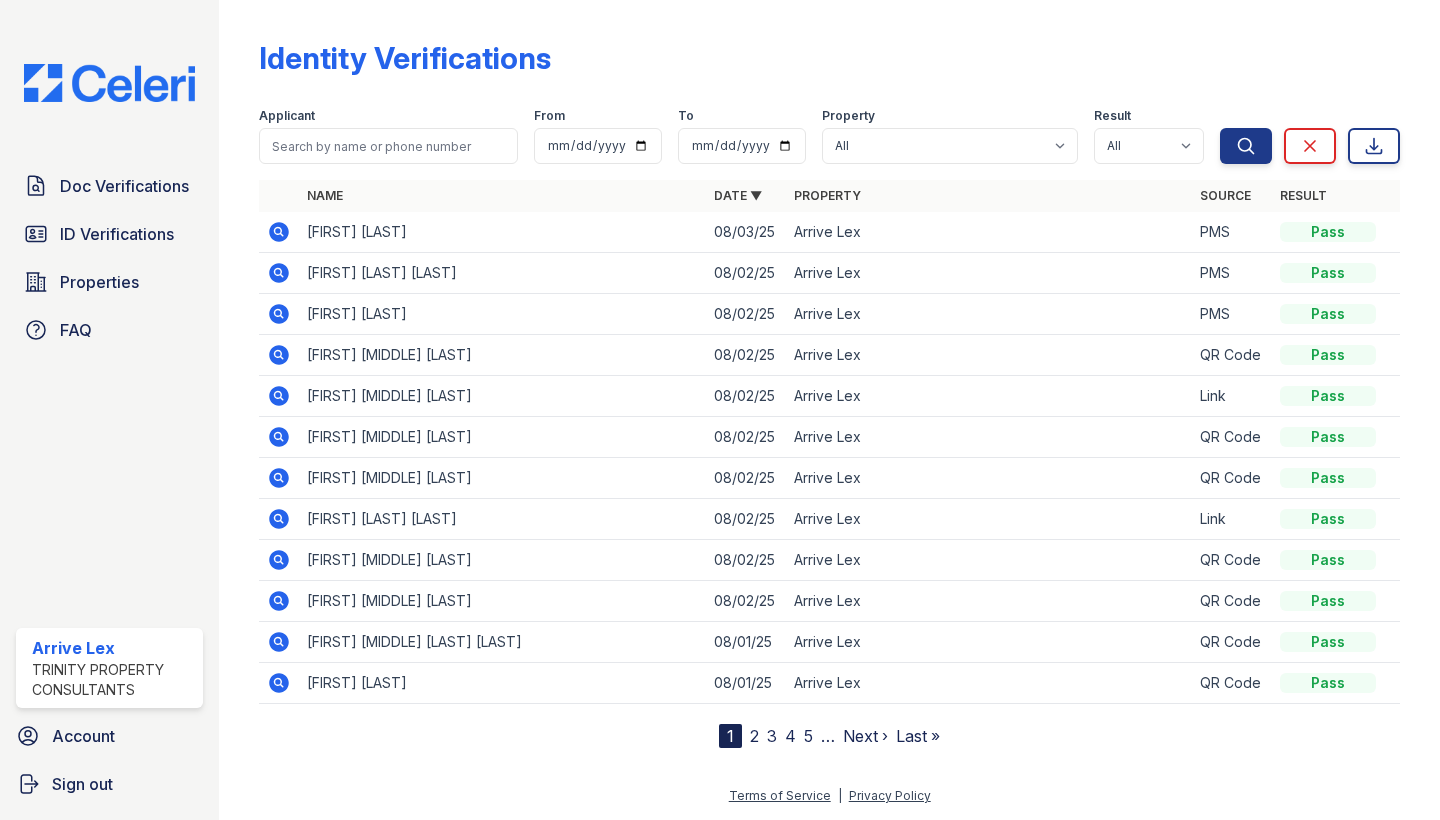 scroll, scrollTop: 0, scrollLeft: 0, axis: both 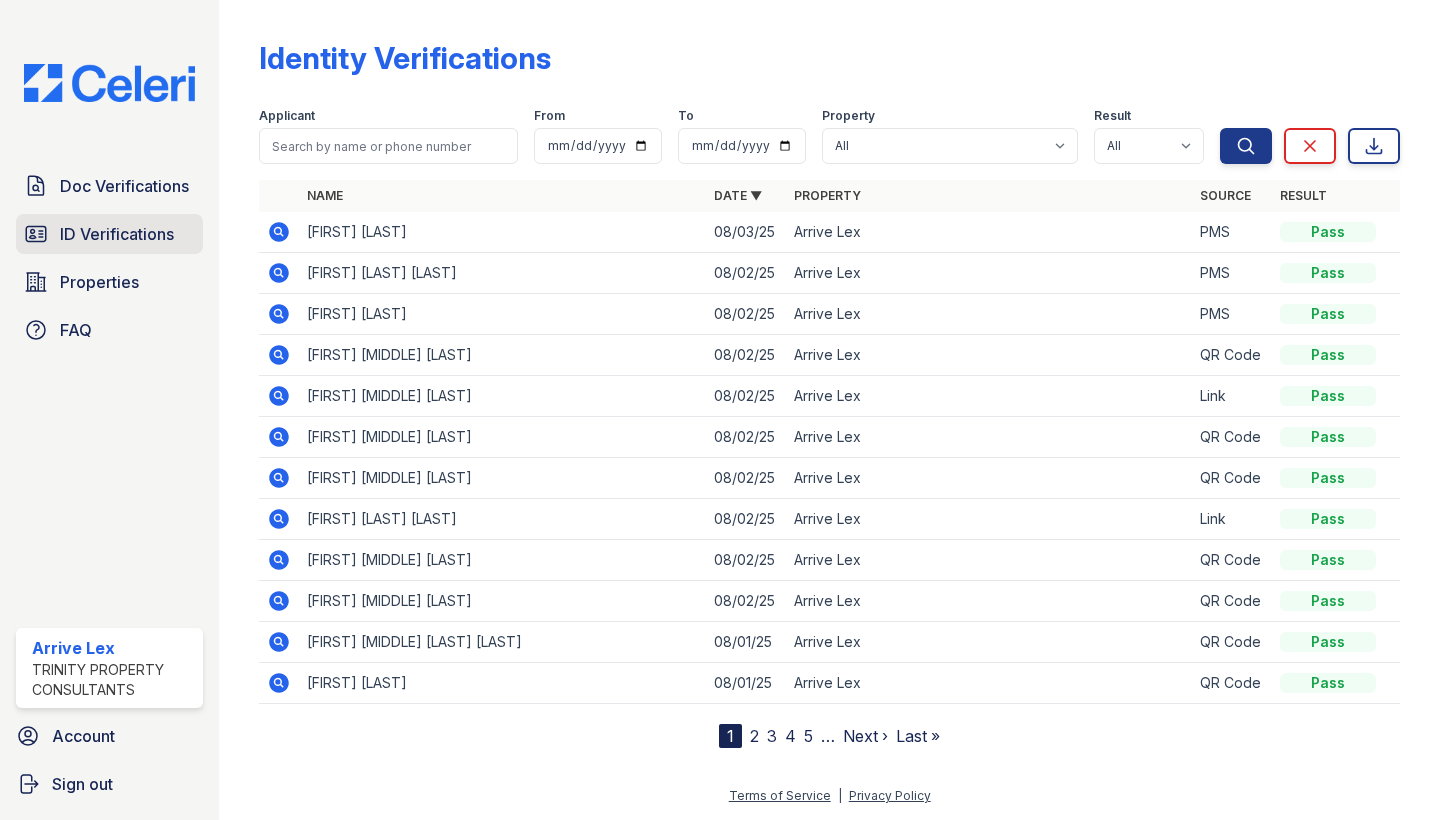 click on "ID Verifications" at bounding box center [117, 234] 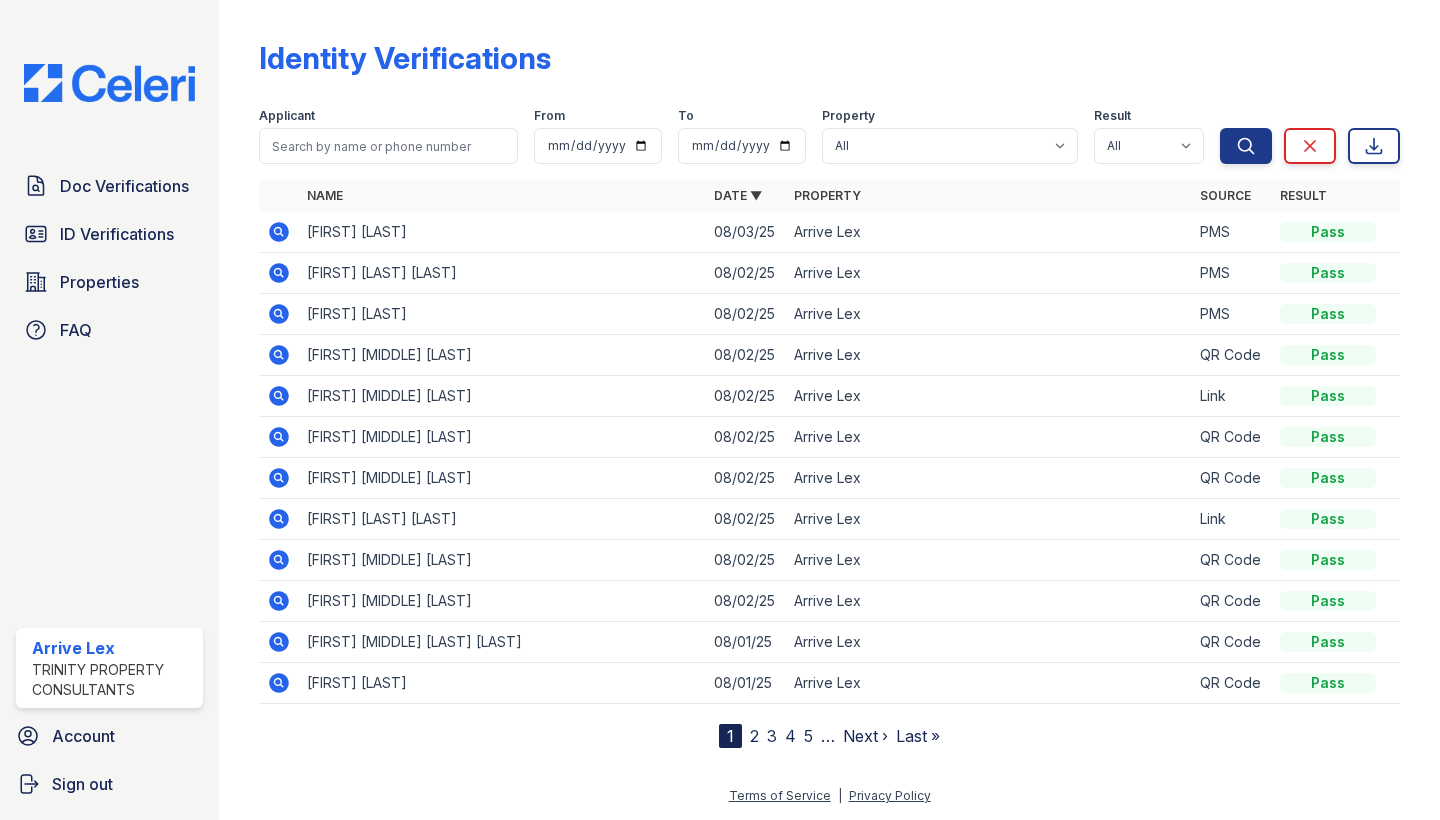 click 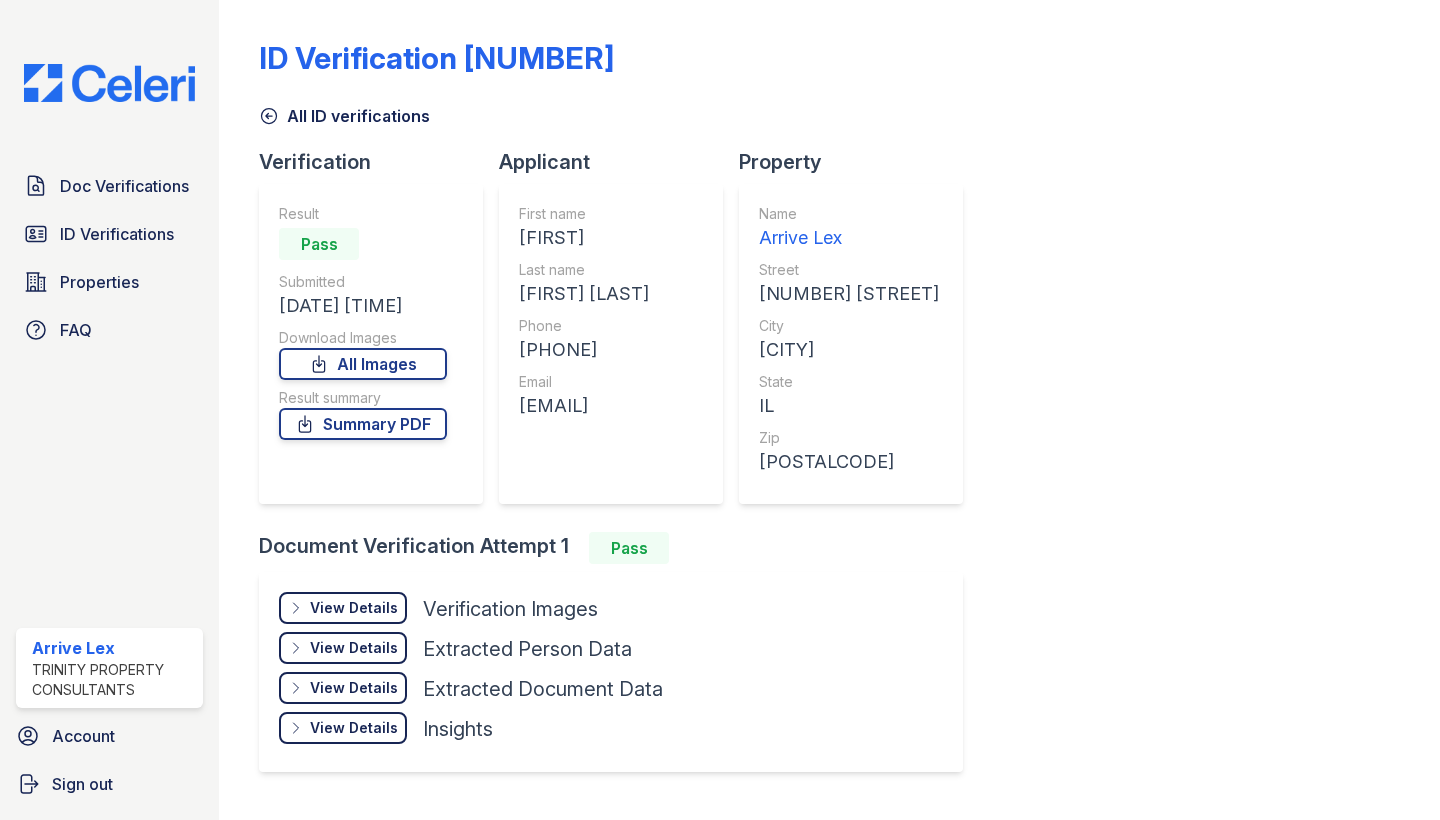 scroll, scrollTop: 0, scrollLeft: 0, axis: both 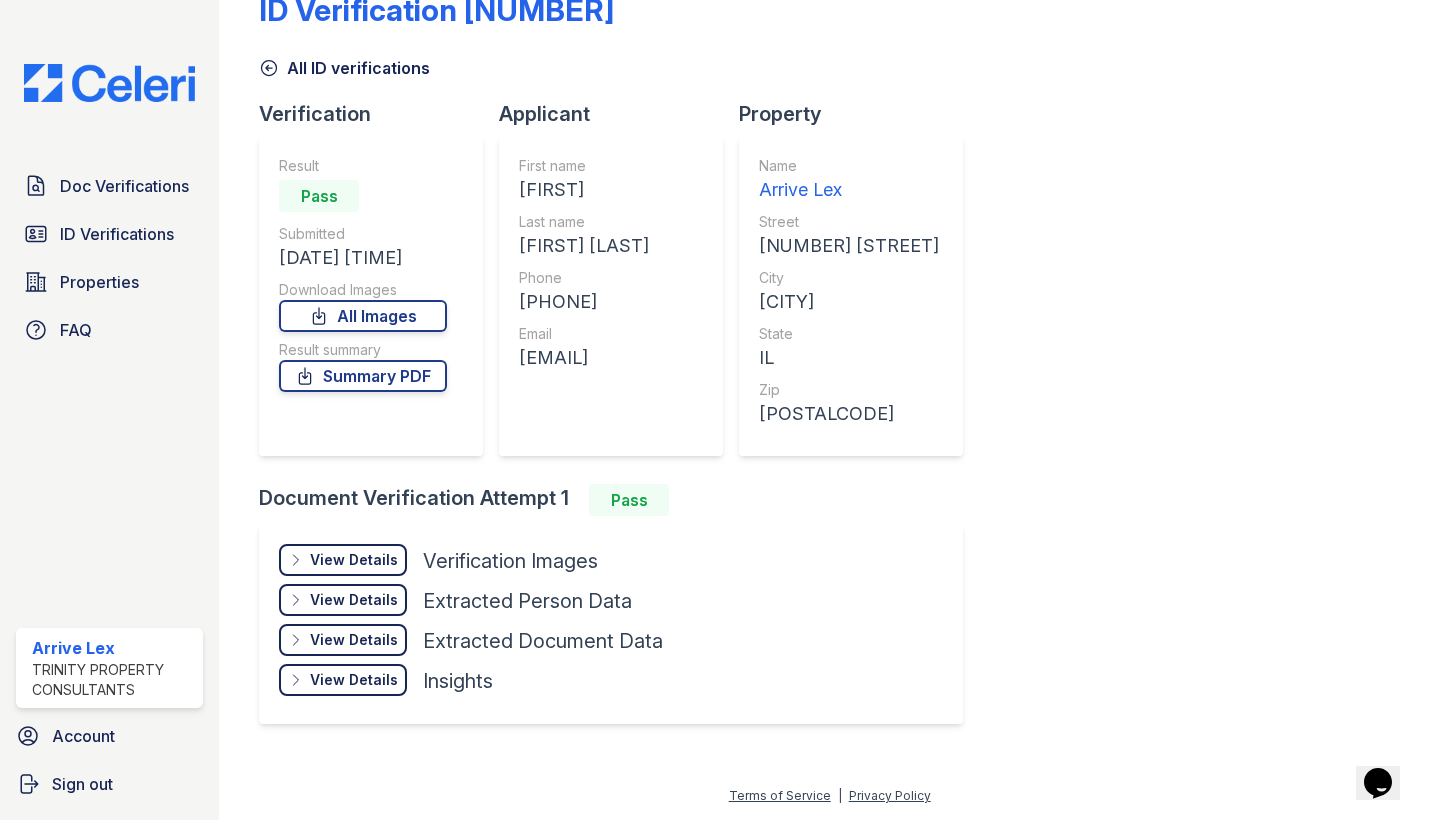 click on "View Details
Details" at bounding box center (343, 560) 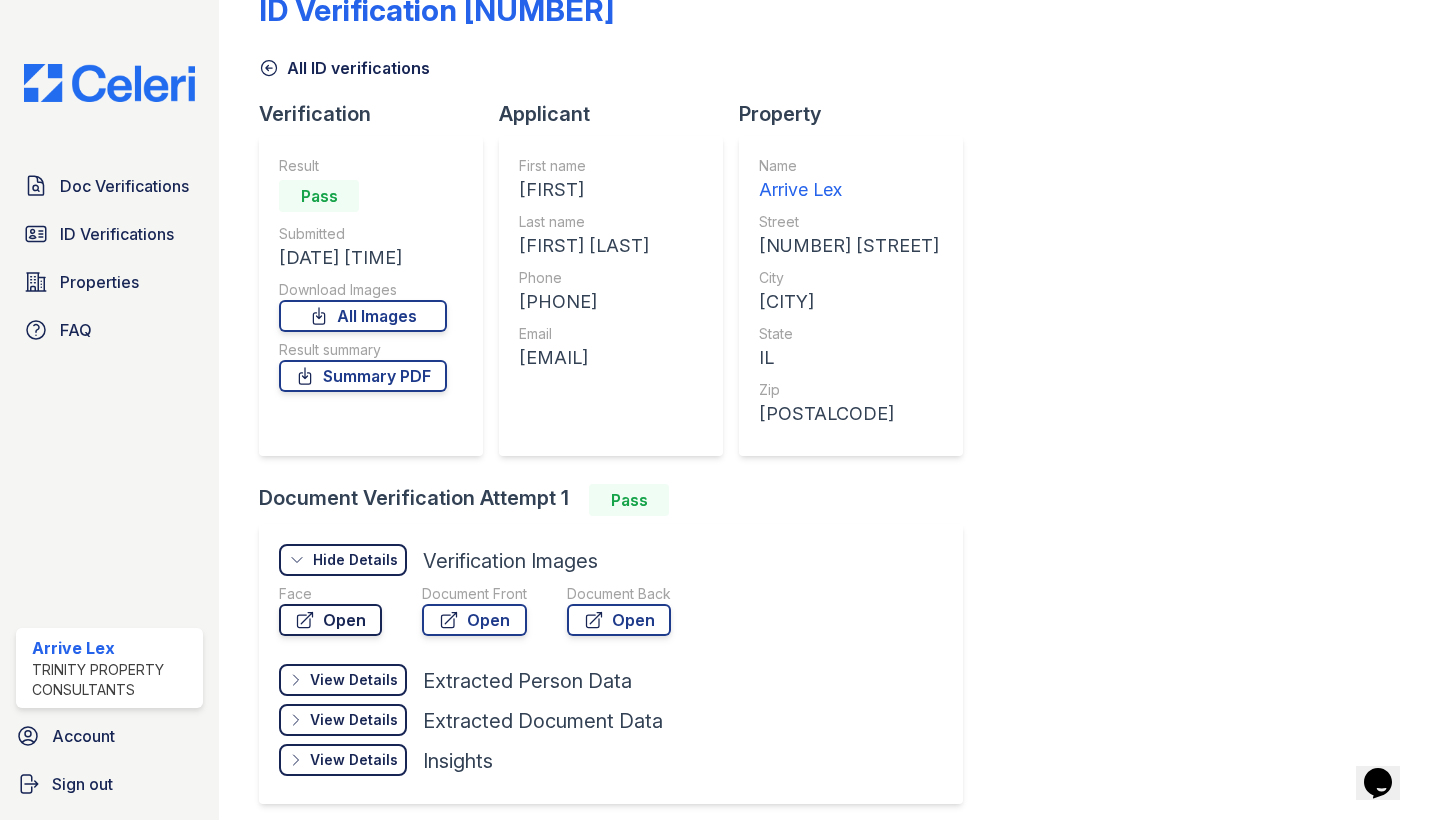 click on "Open" at bounding box center [330, 620] 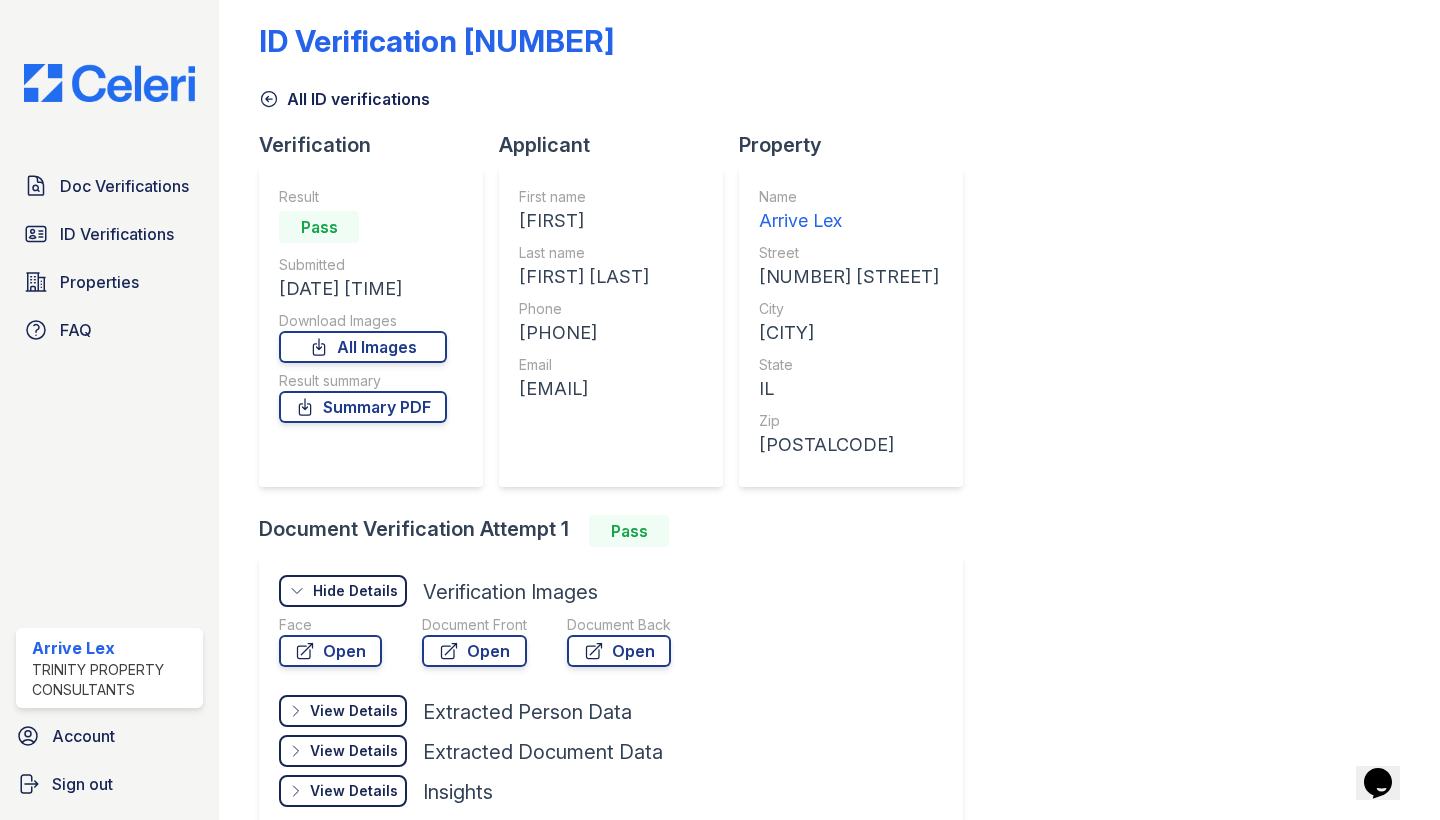 scroll, scrollTop: 4, scrollLeft: 0, axis: vertical 